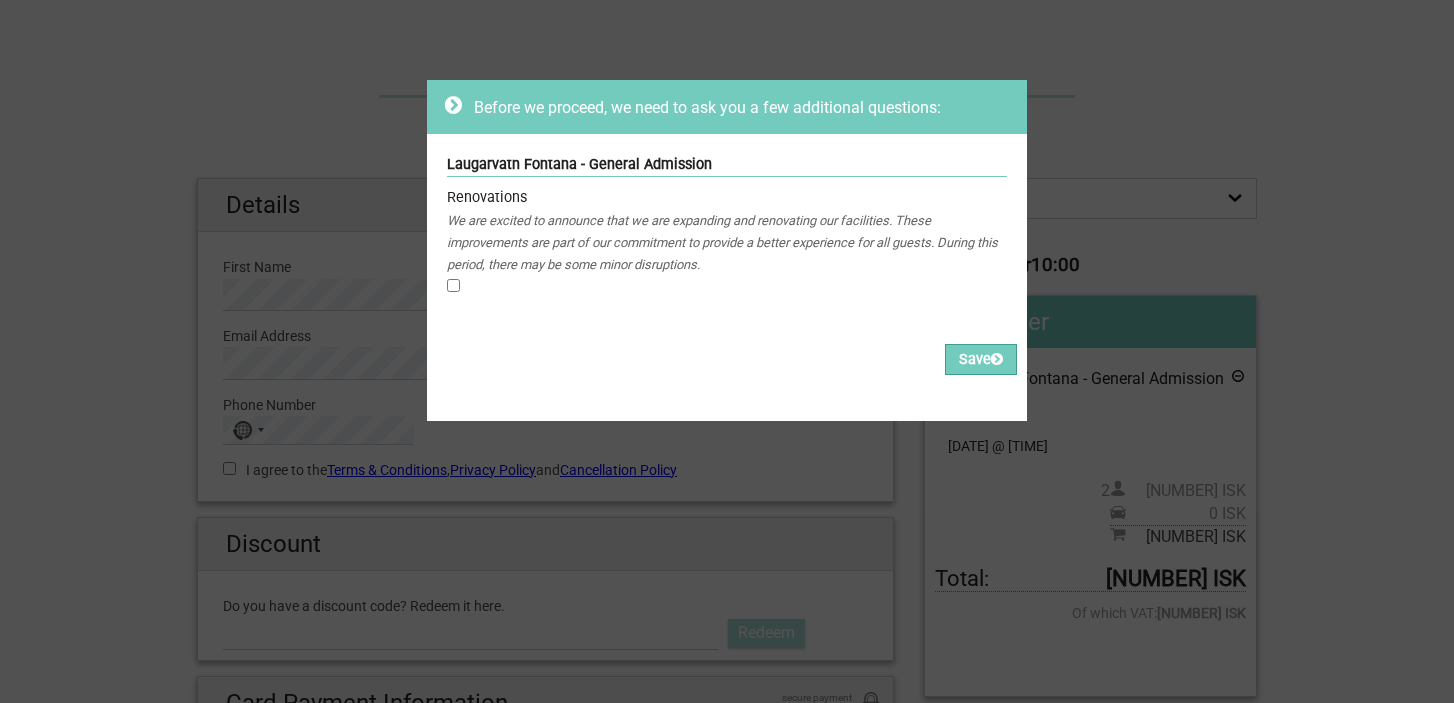 scroll, scrollTop: 28, scrollLeft: 0, axis: vertical 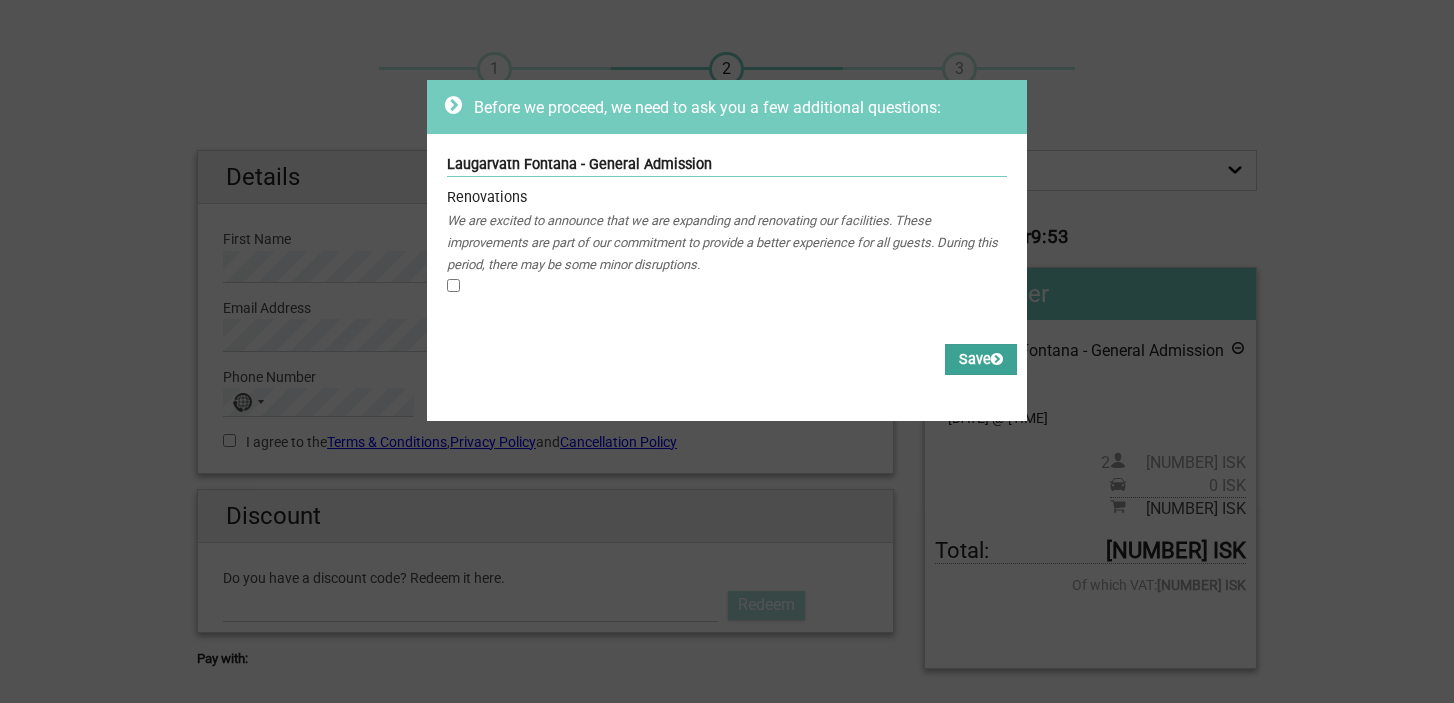 click on "Save" at bounding box center (981, 359) 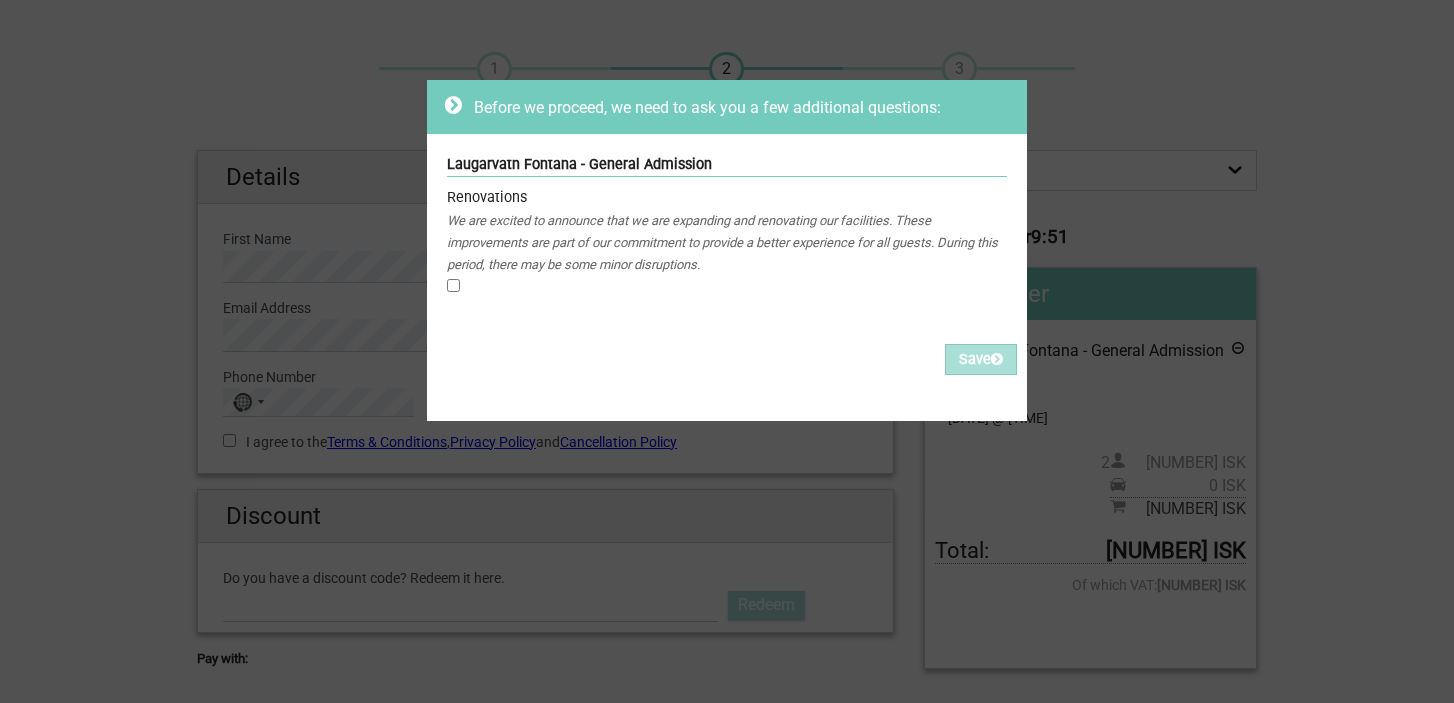 click at bounding box center (453, 285) 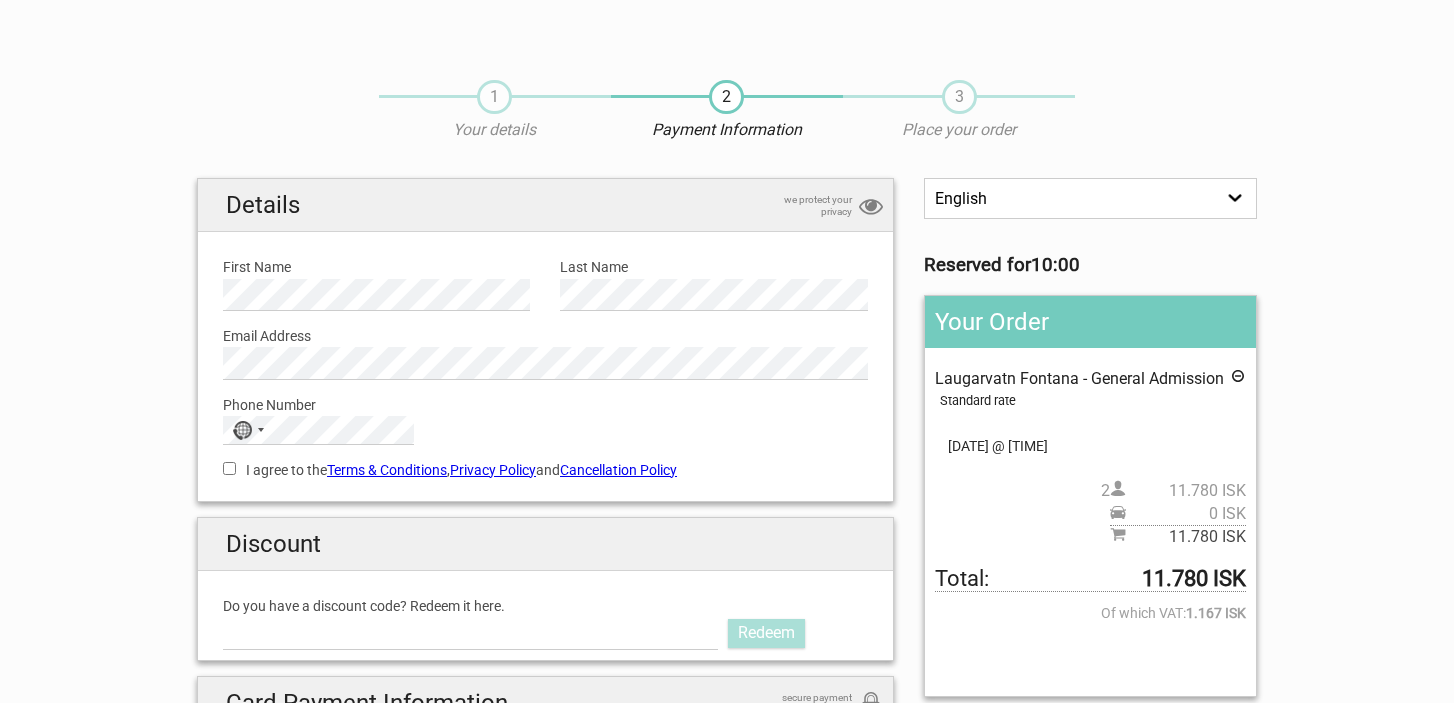 scroll, scrollTop: 28, scrollLeft: 0, axis: vertical 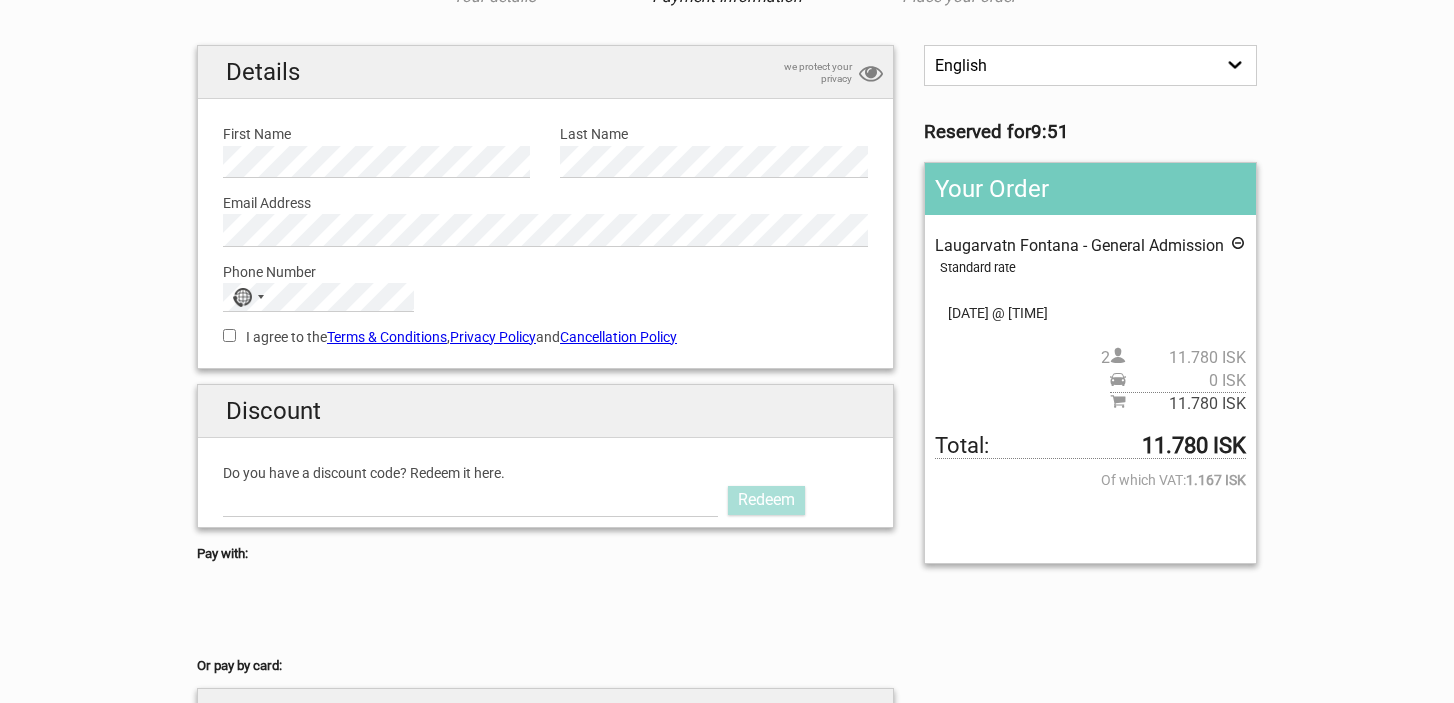 click on "Do you have a discount code? Redeem it here." at bounding box center (545, 473) 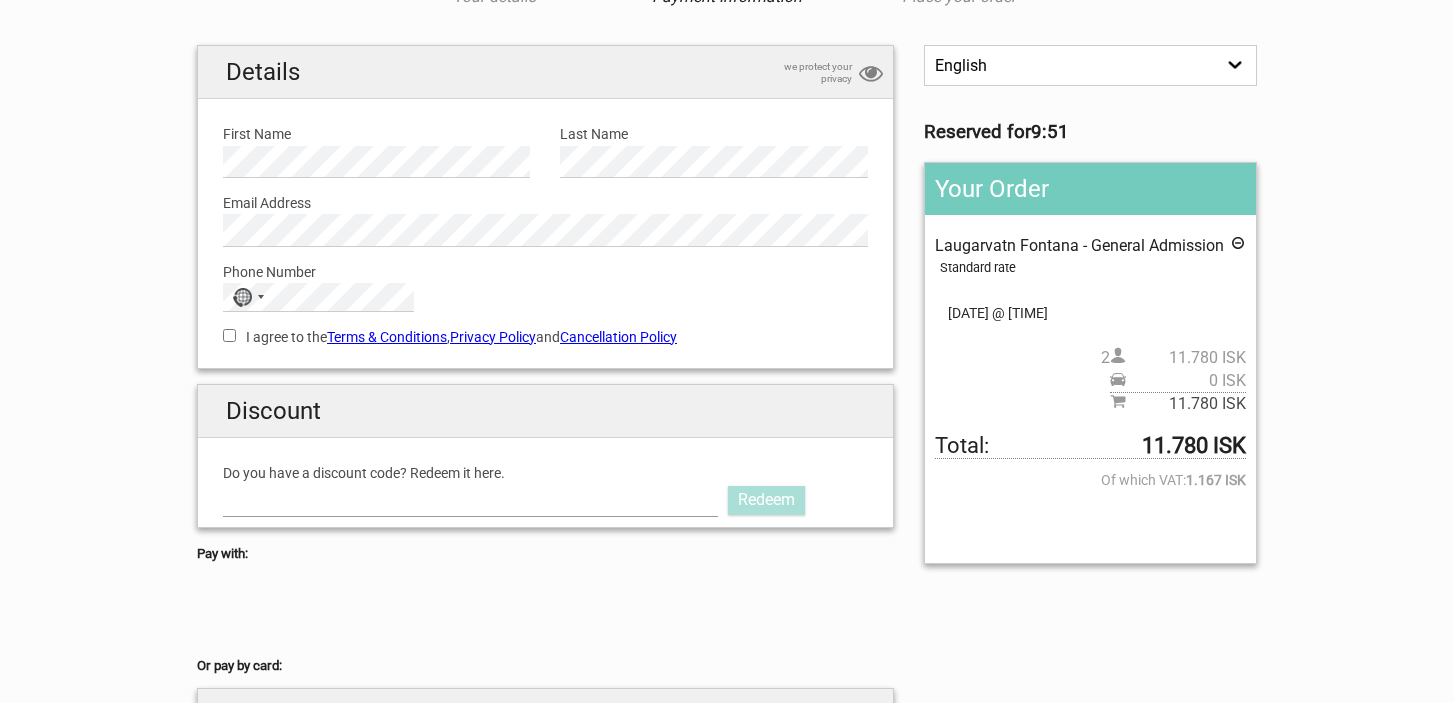click on "Do you have a discount code? Redeem it here." at bounding box center (470, 500) 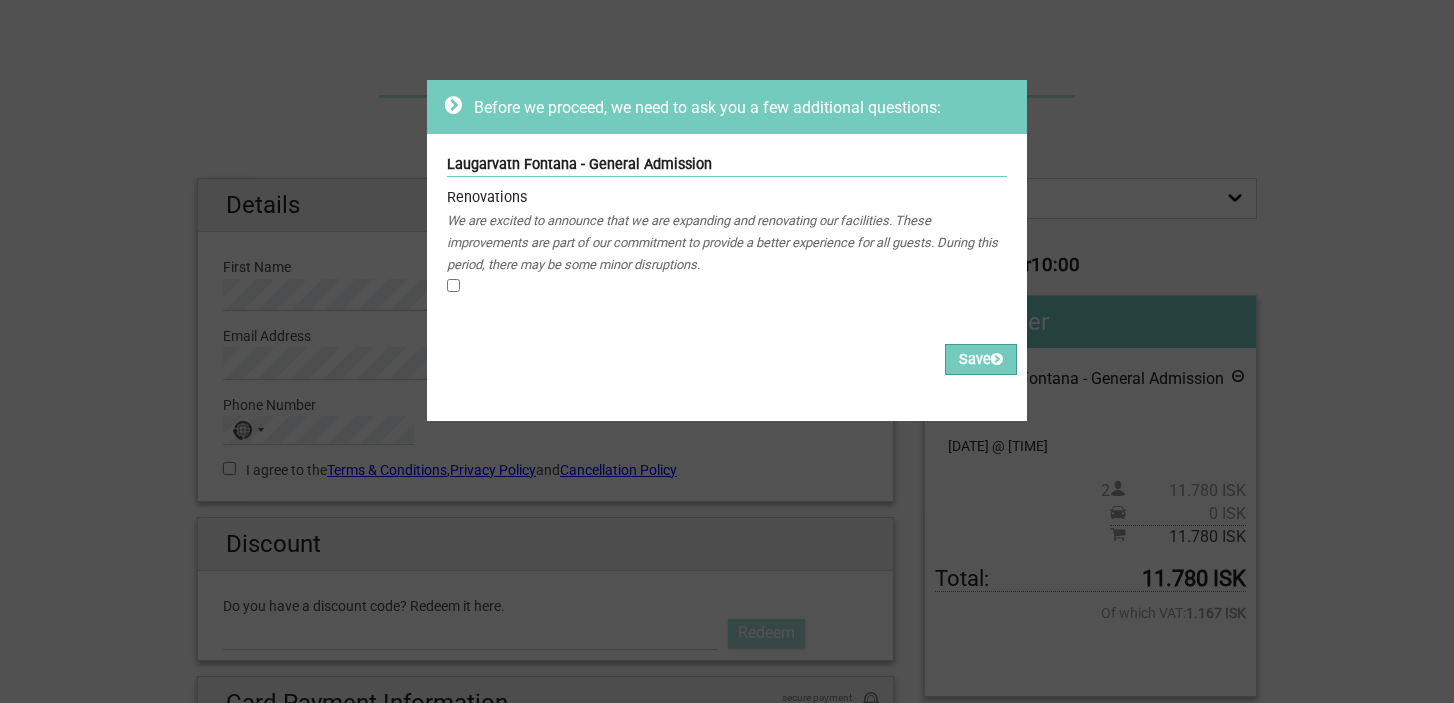 scroll, scrollTop: 0, scrollLeft: 0, axis: both 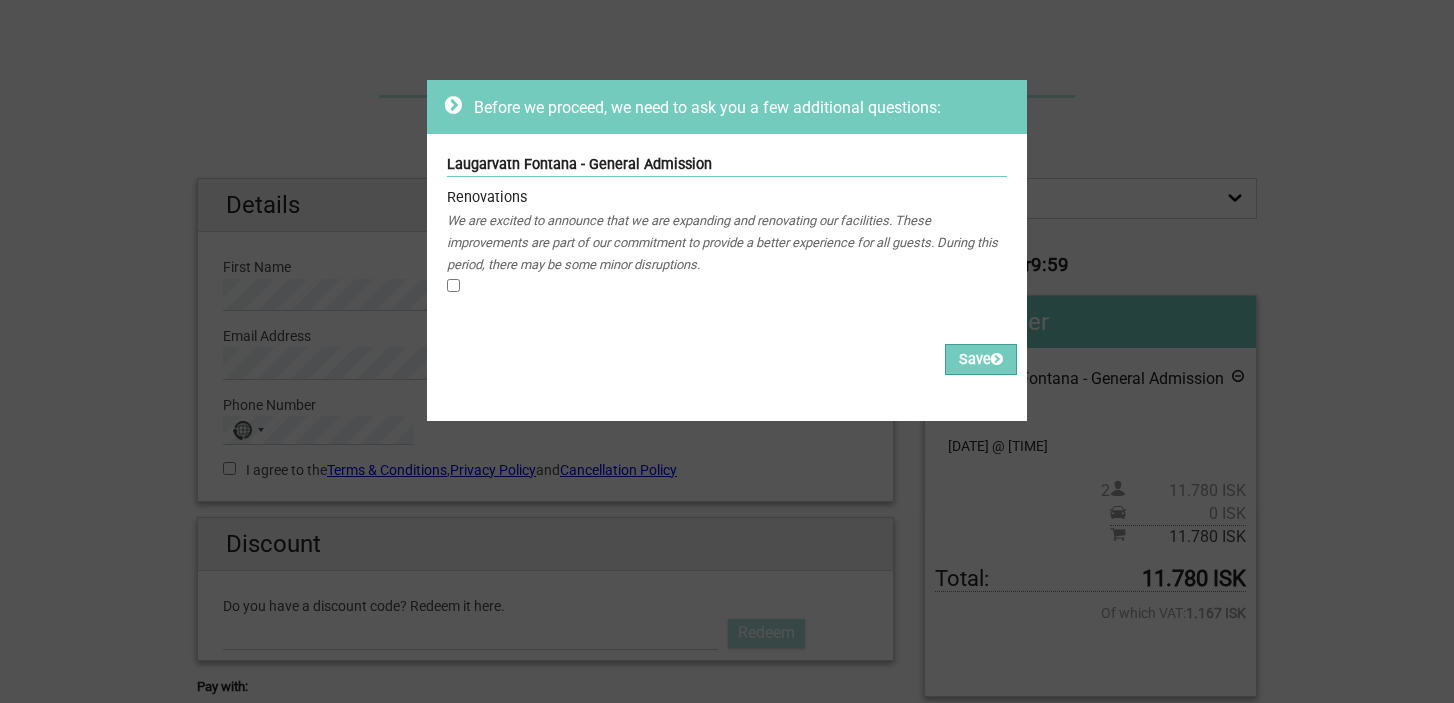 click at bounding box center (453, 285) 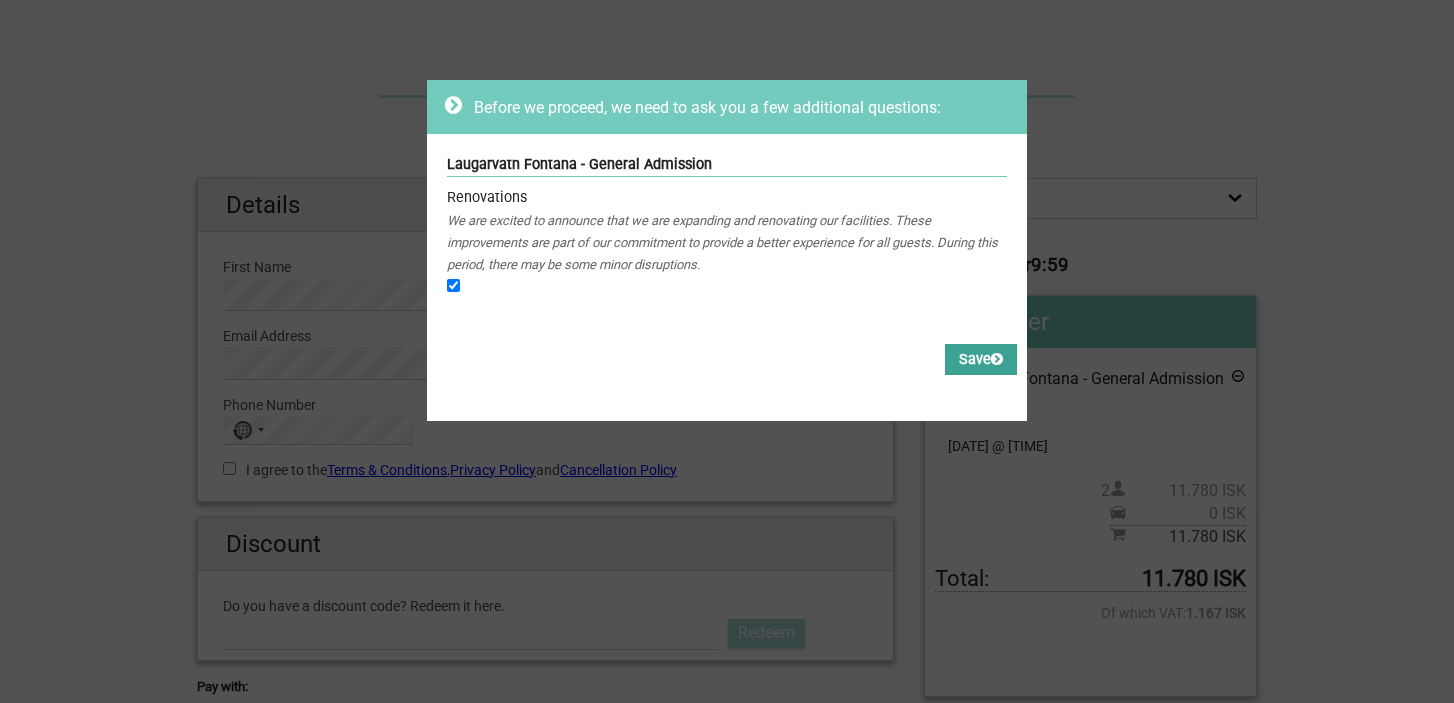 click on "Save" at bounding box center [981, 359] 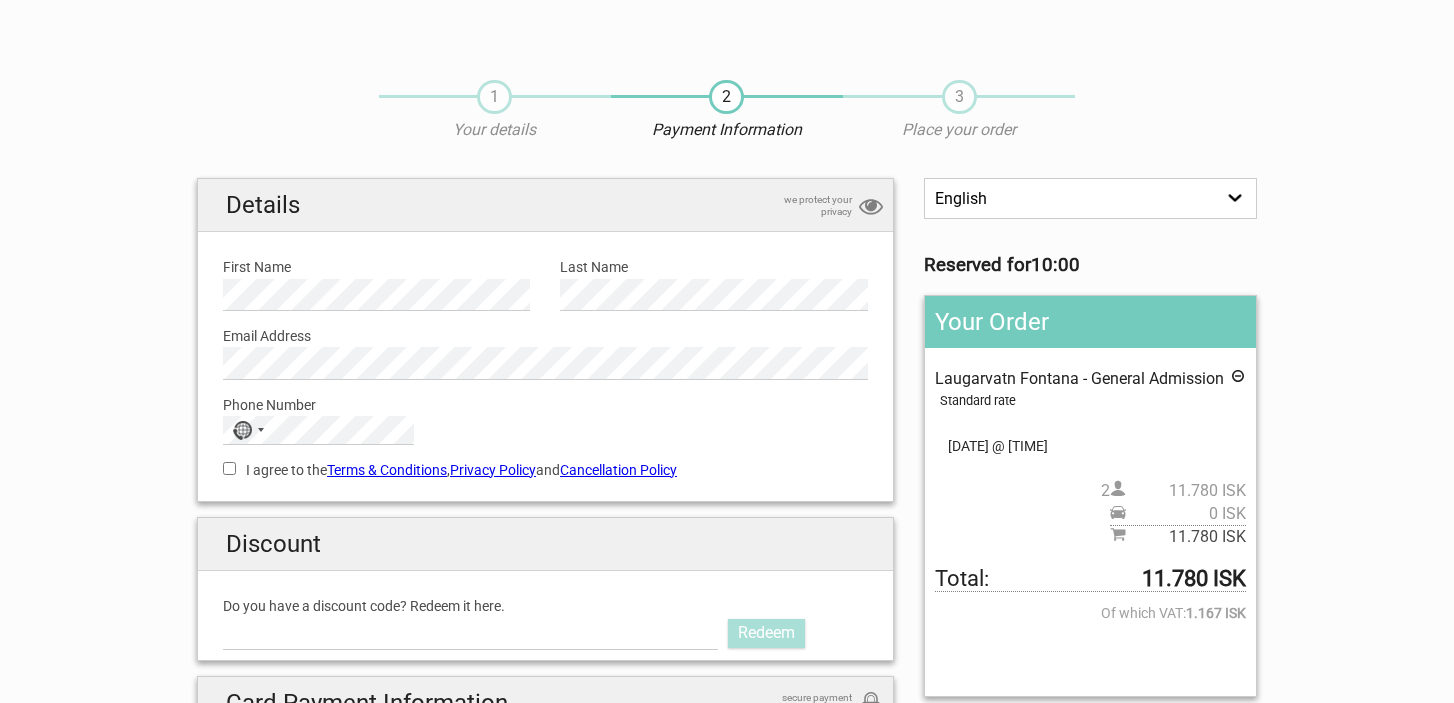 scroll, scrollTop: 0, scrollLeft: 0, axis: both 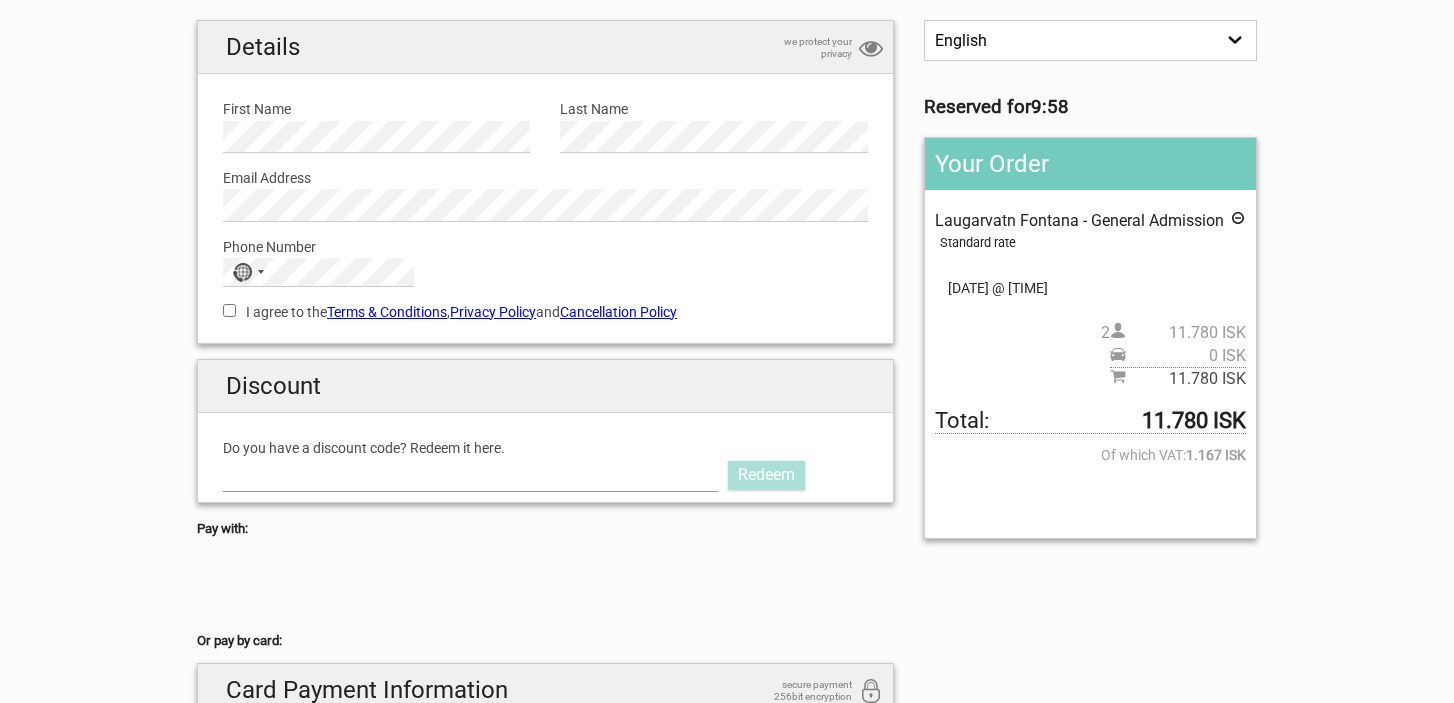 click on "Do you have a discount code? Redeem it here." at bounding box center [470, 475] 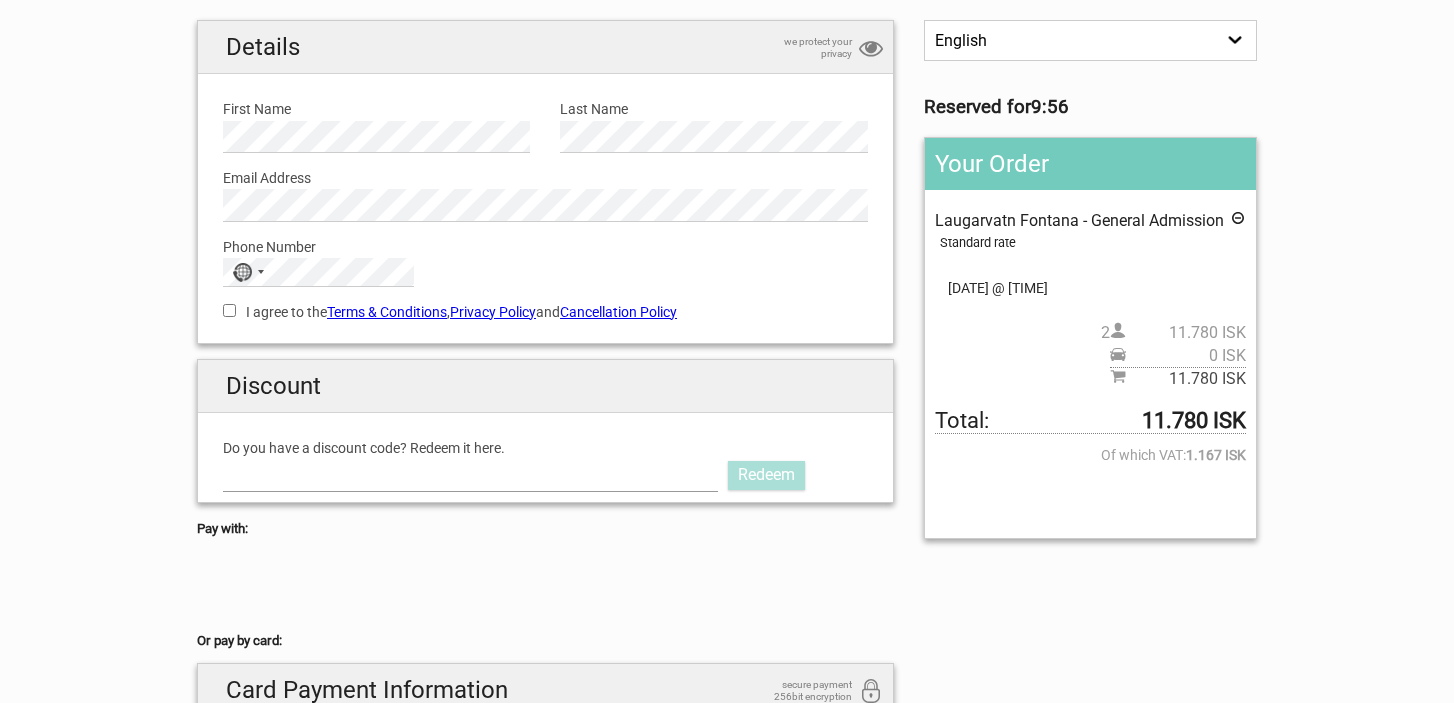 paste on "[ALPHANUMERIC_CODE]" 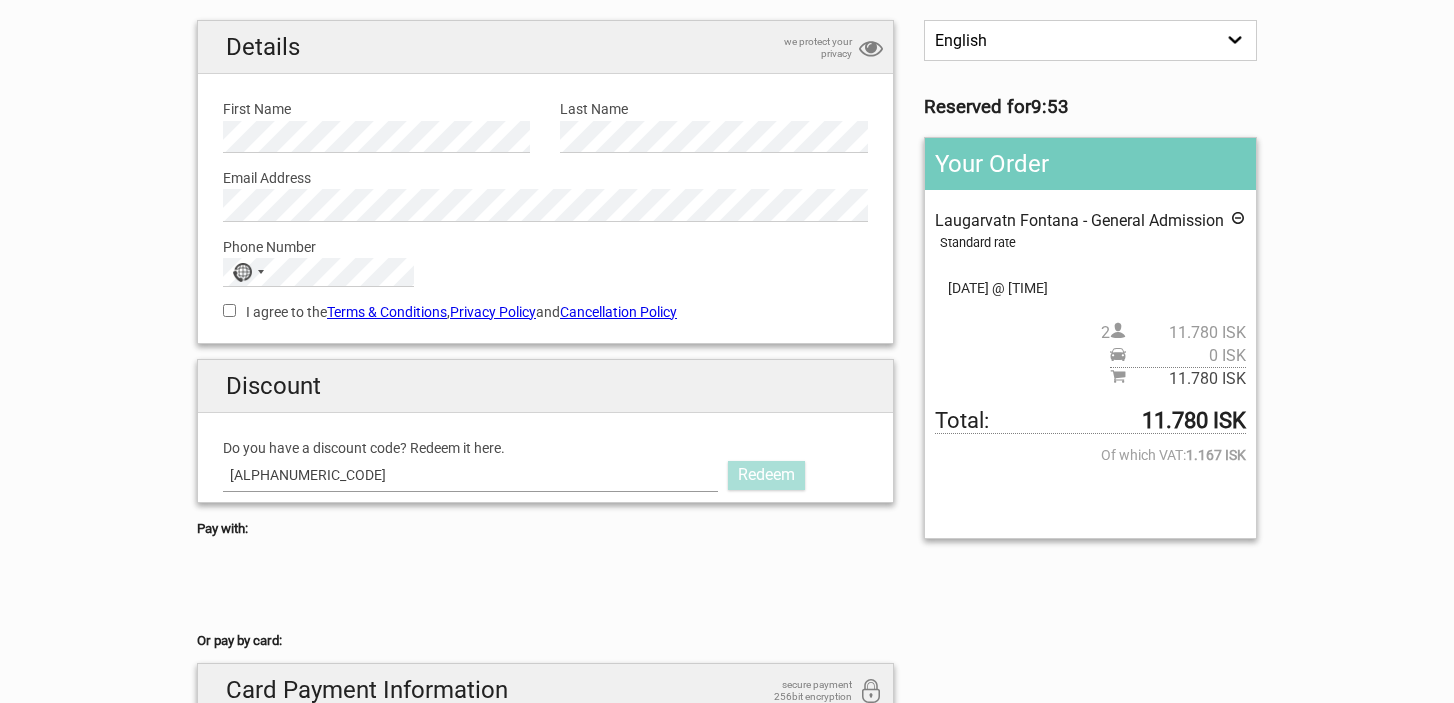 click on "[ALPHANUMERIC_CODE]" at bounding box center (470, 475) 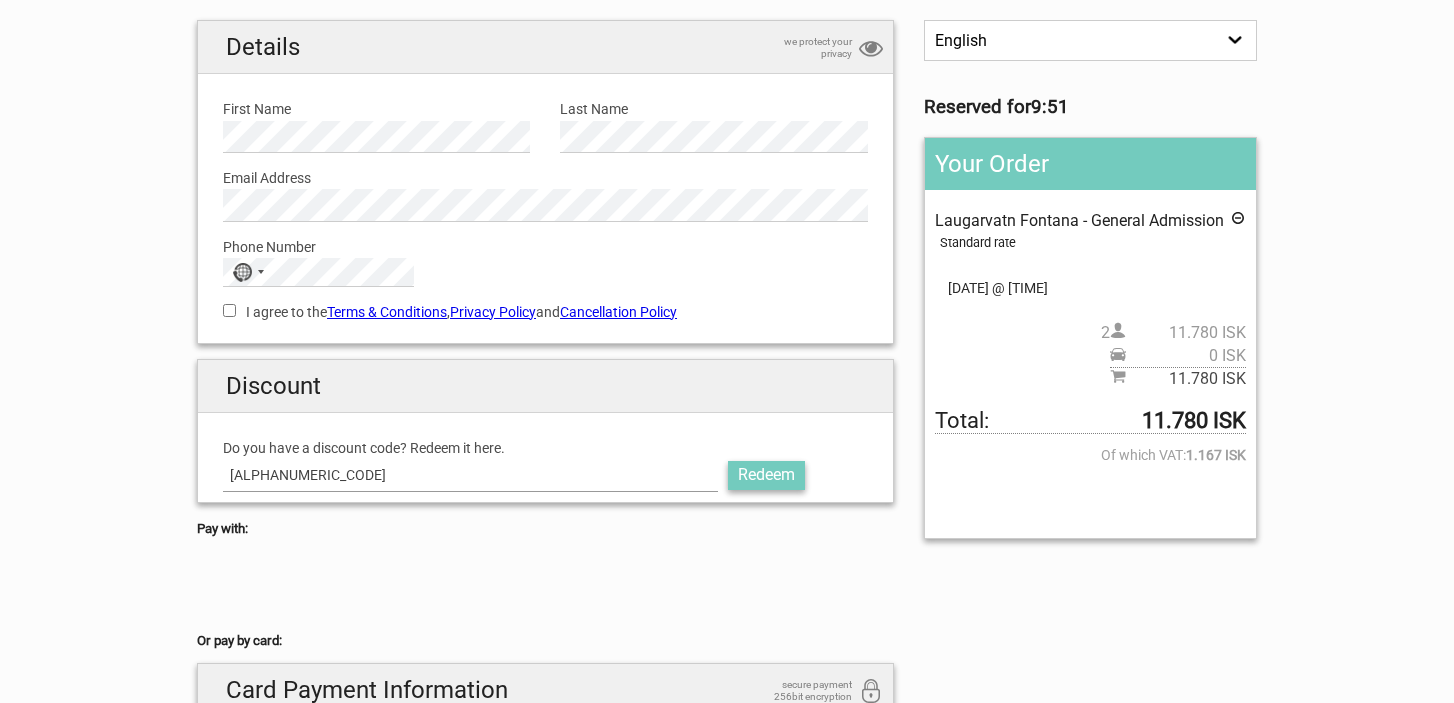 type on "AURORAPASS2025" 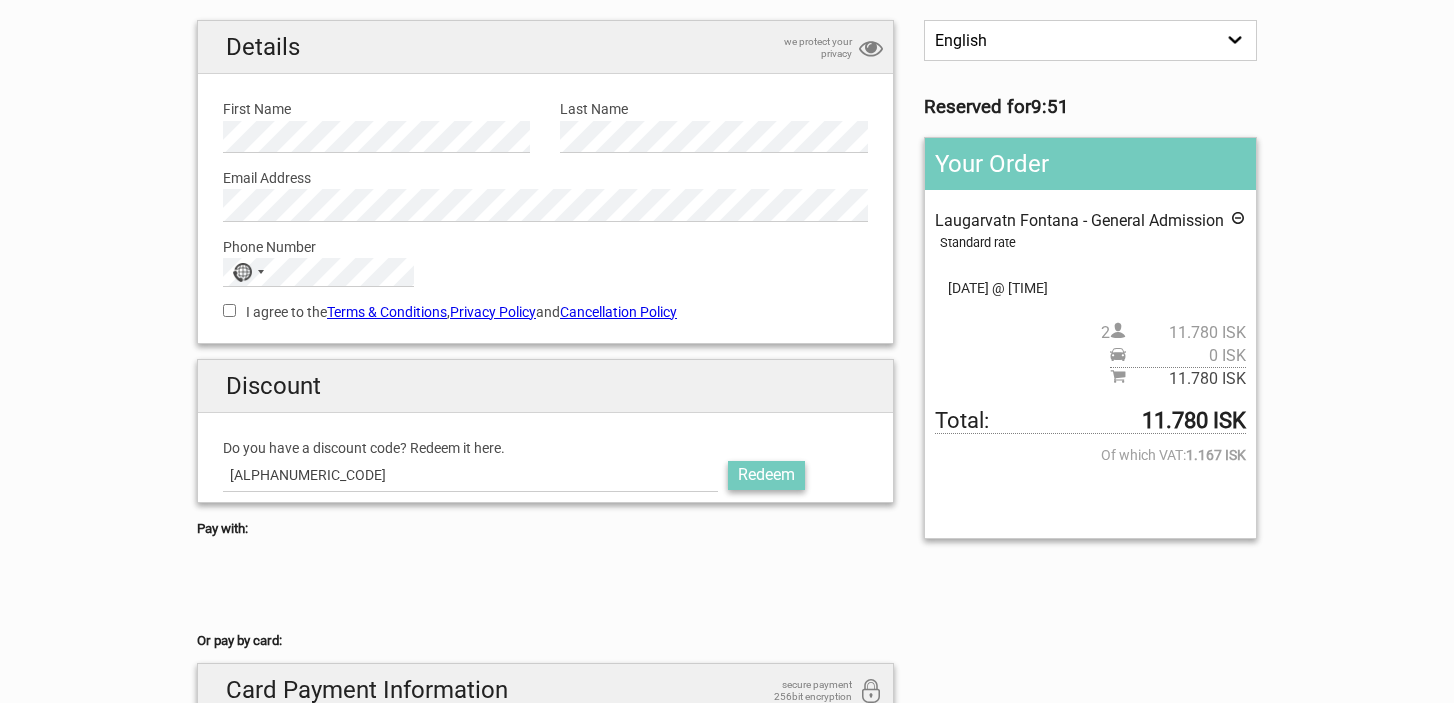 click on "Redeem" at bounding box center (766, 475) 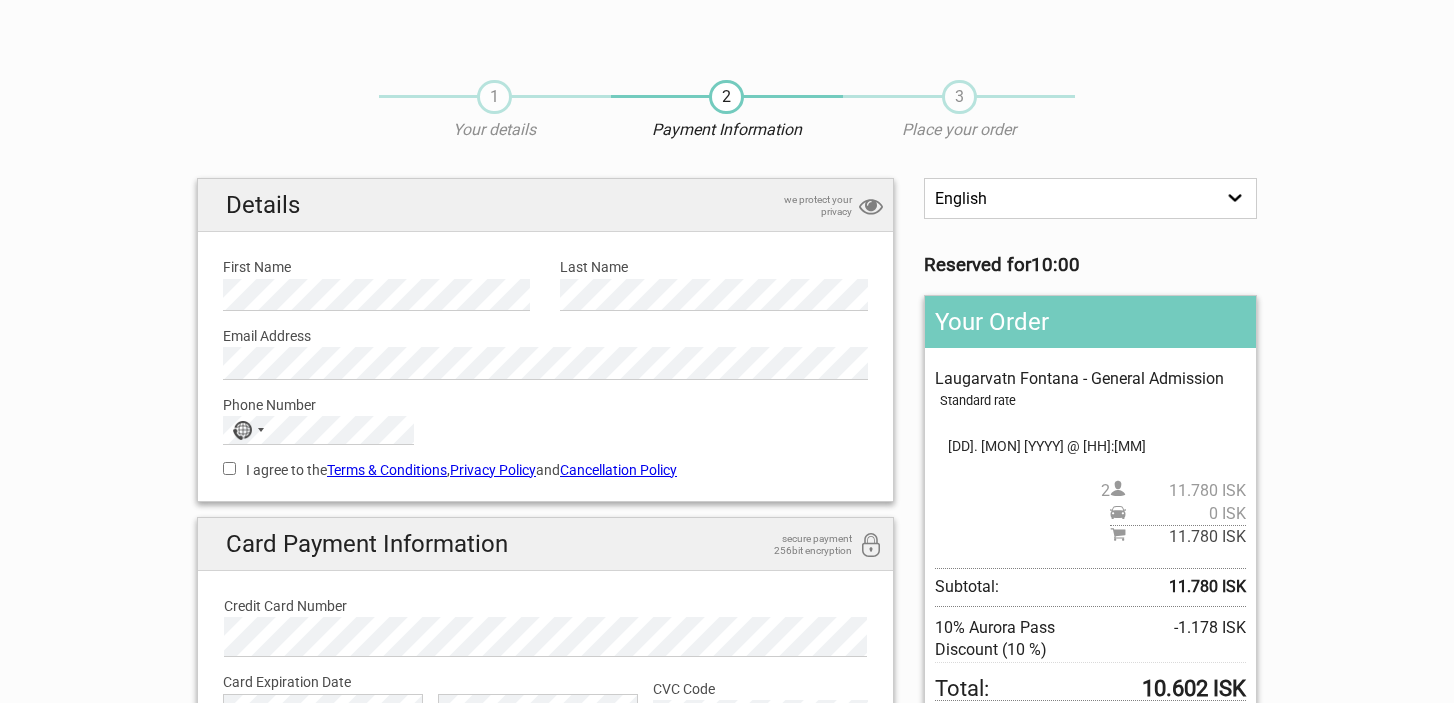scroll, scrollTop: 158, scrollLeft: 0, axis: vertical 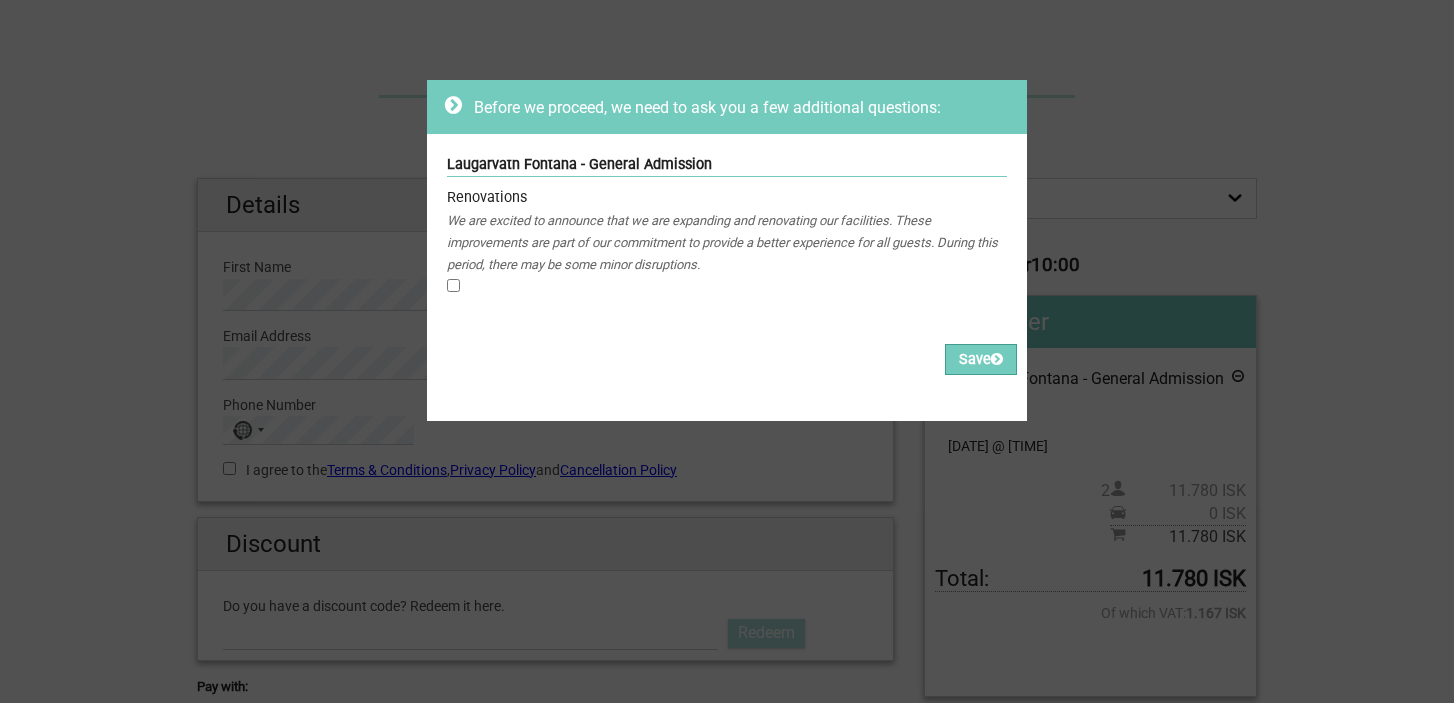 click at bounding box center [453, 285] 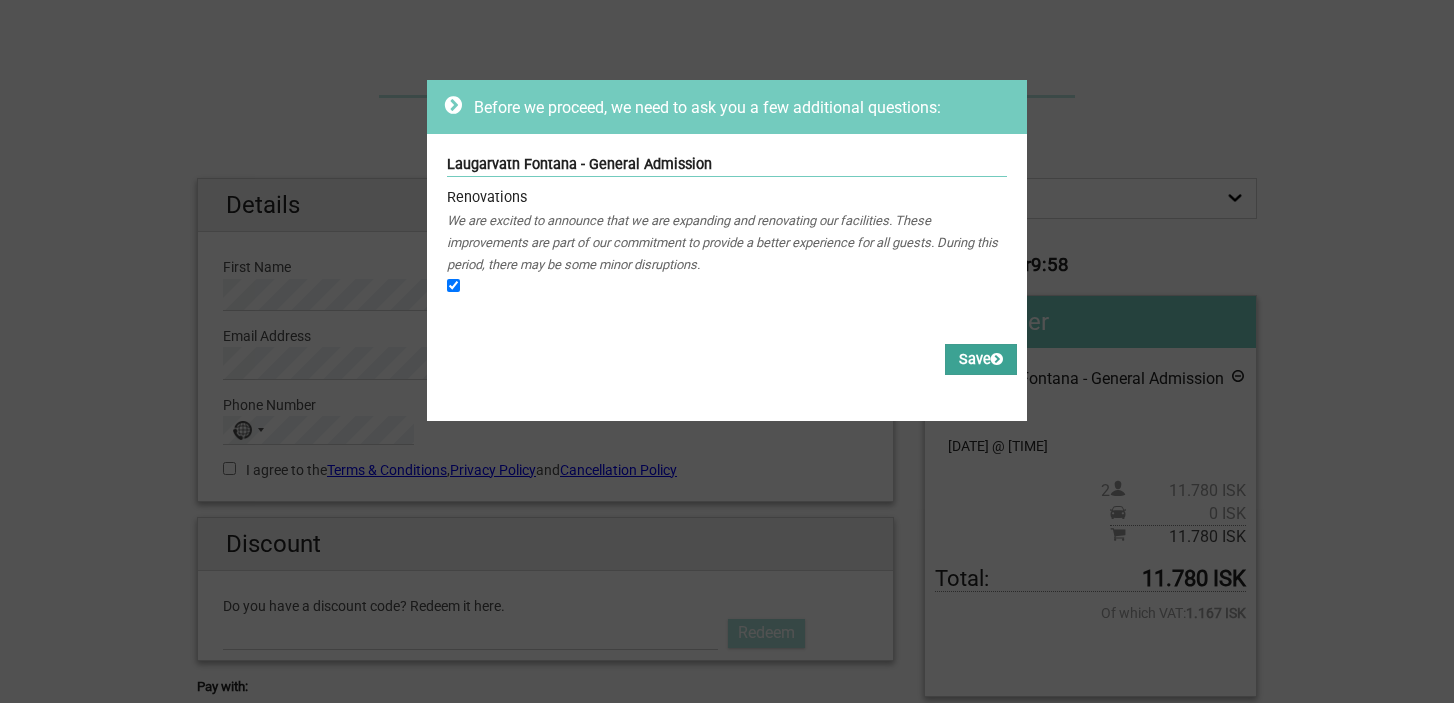 click on "Save" at bounding box center [981, 359] 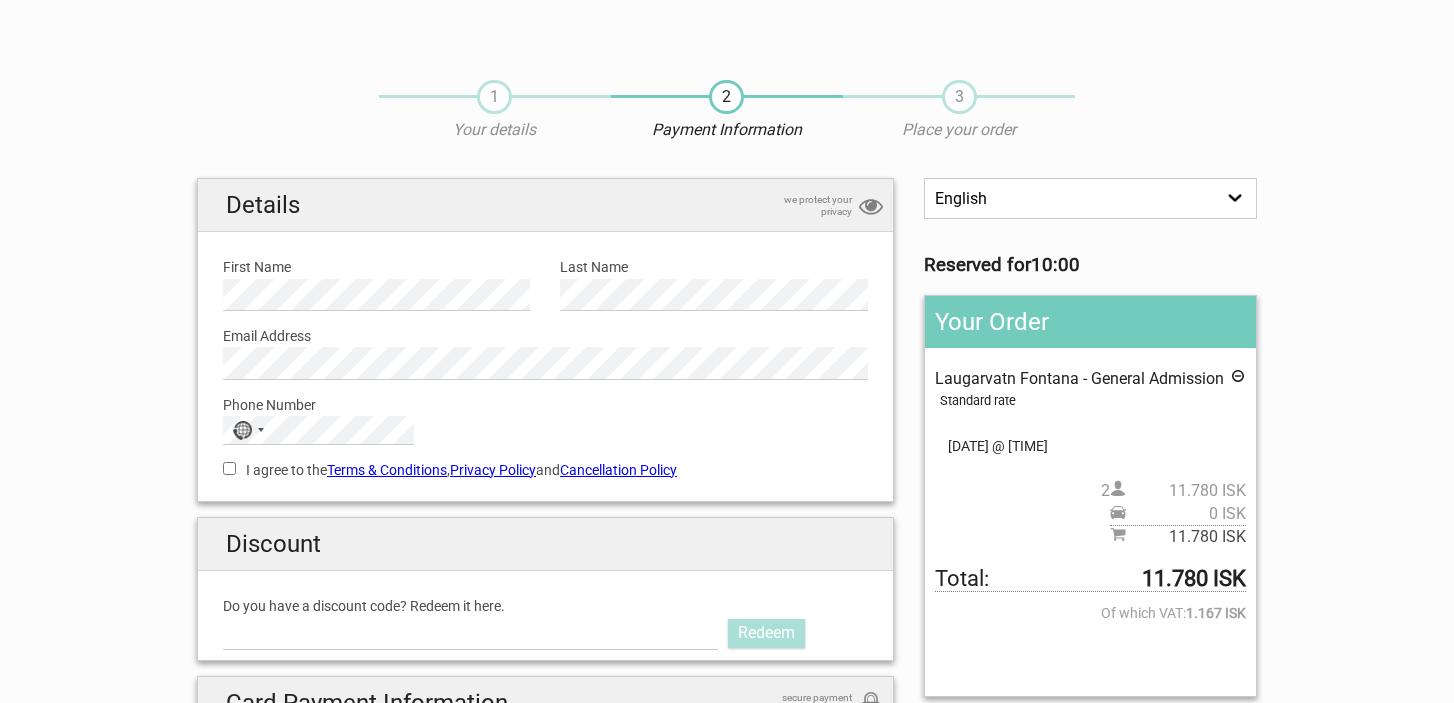 scroll, scrollTop: 0, scrollLeft: 0, axis: both 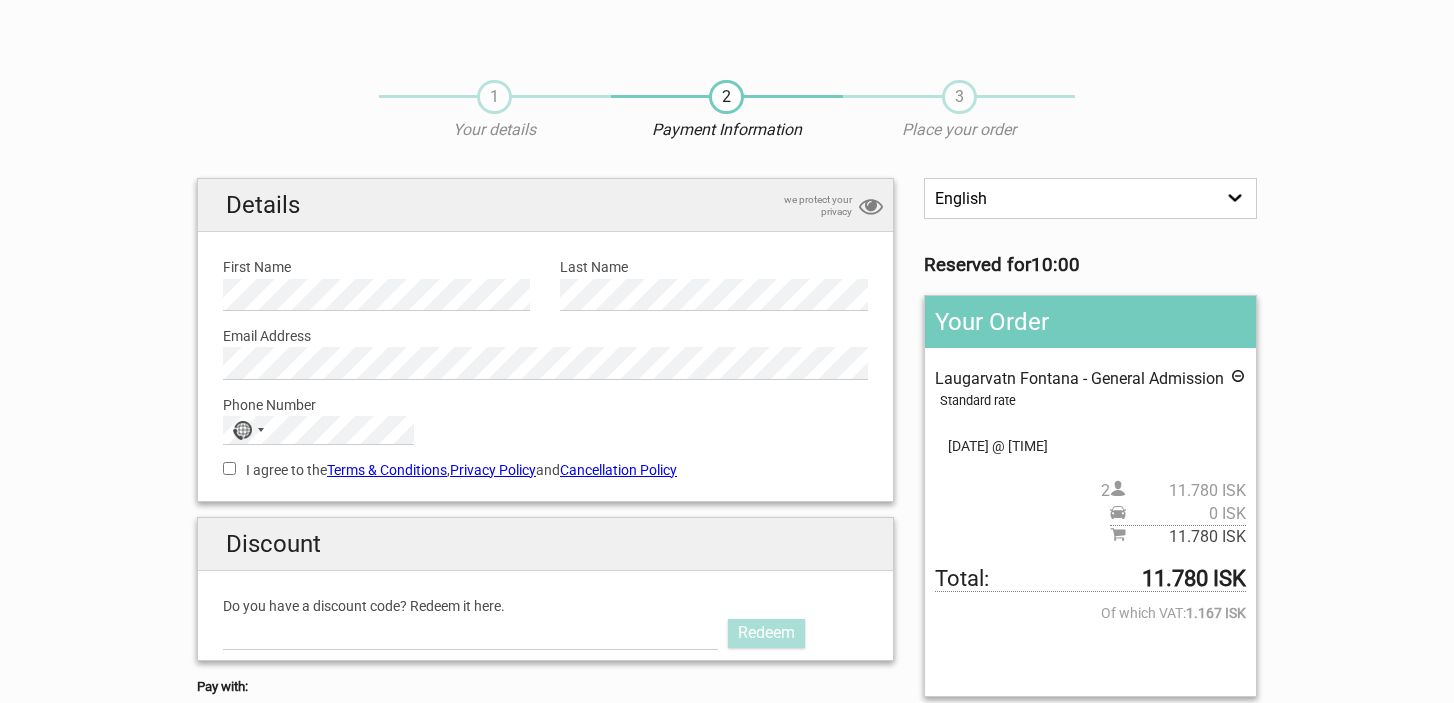 click on "[DATE] @ [TIME]" at bounding box center (1090, 446) 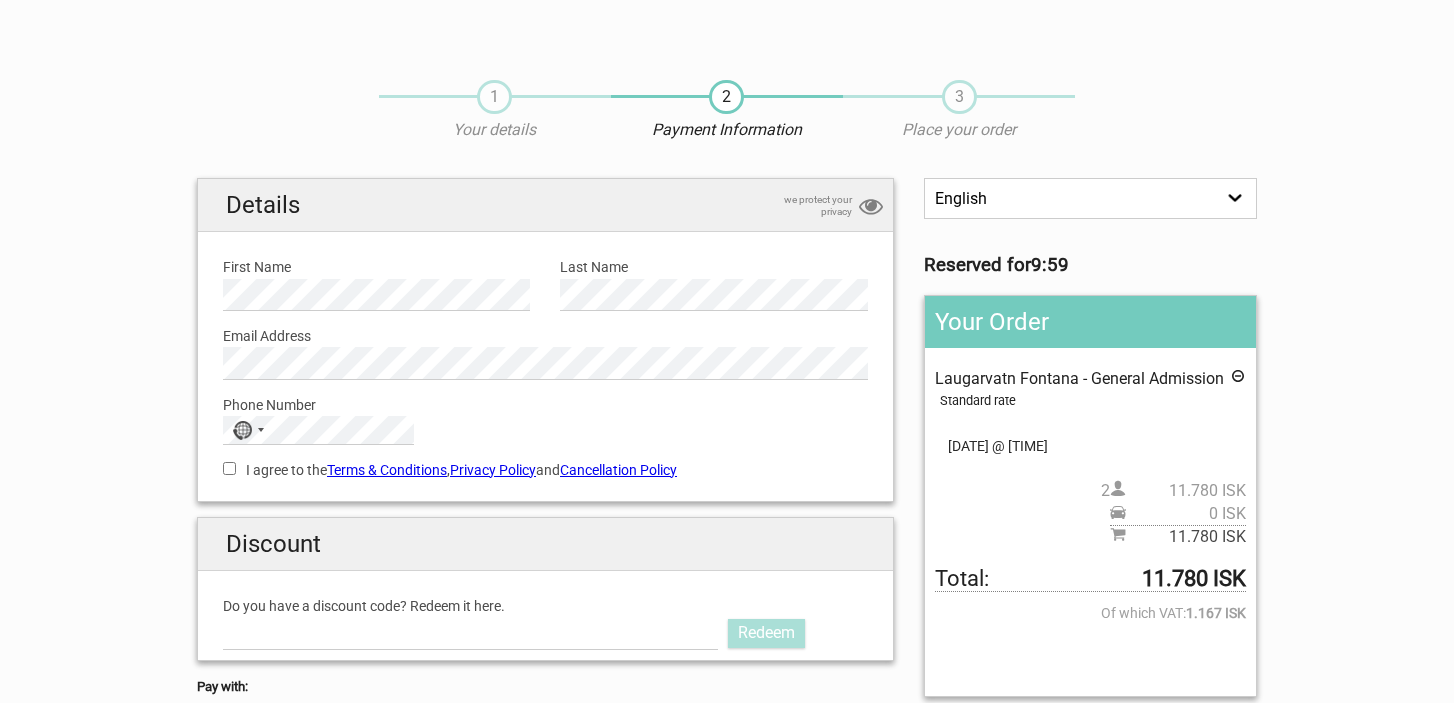 click on "English
Español
Deutsch" at bounding box center [1090, 198] 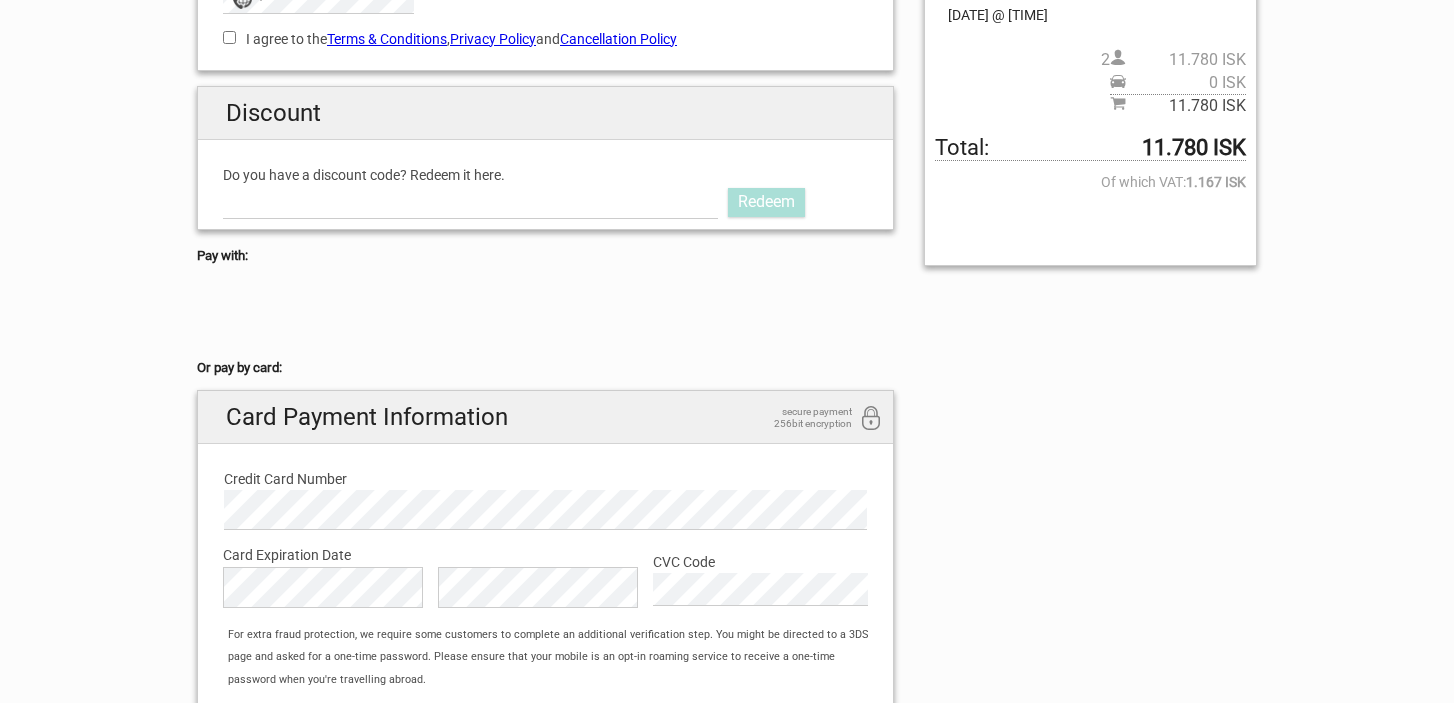 scroll, scrollTop: 0, scrollLeft: 0, axis: both 